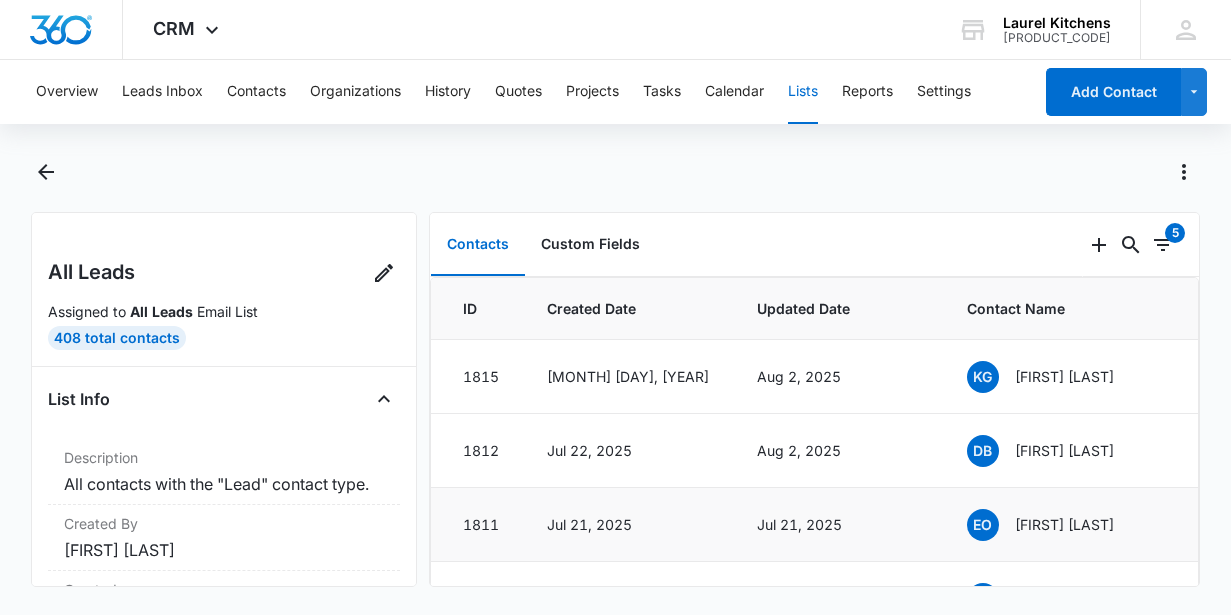 scroll, scrollTop: 0, scrollLeft: 0, axis: both 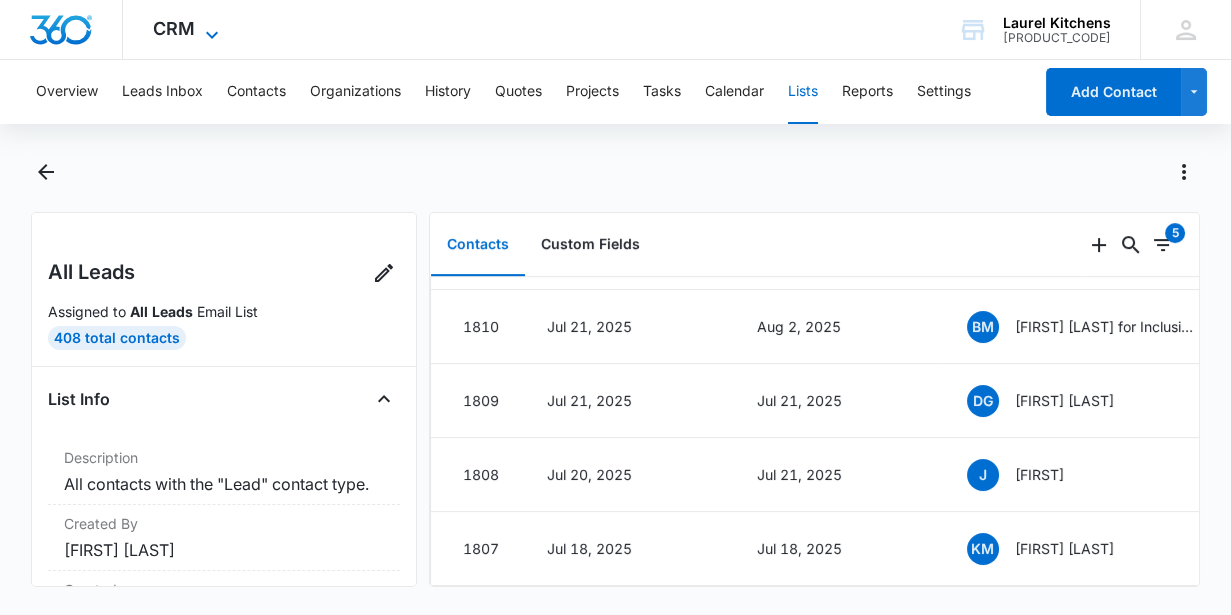 click on "CRM" at bounding box center (174, 28) 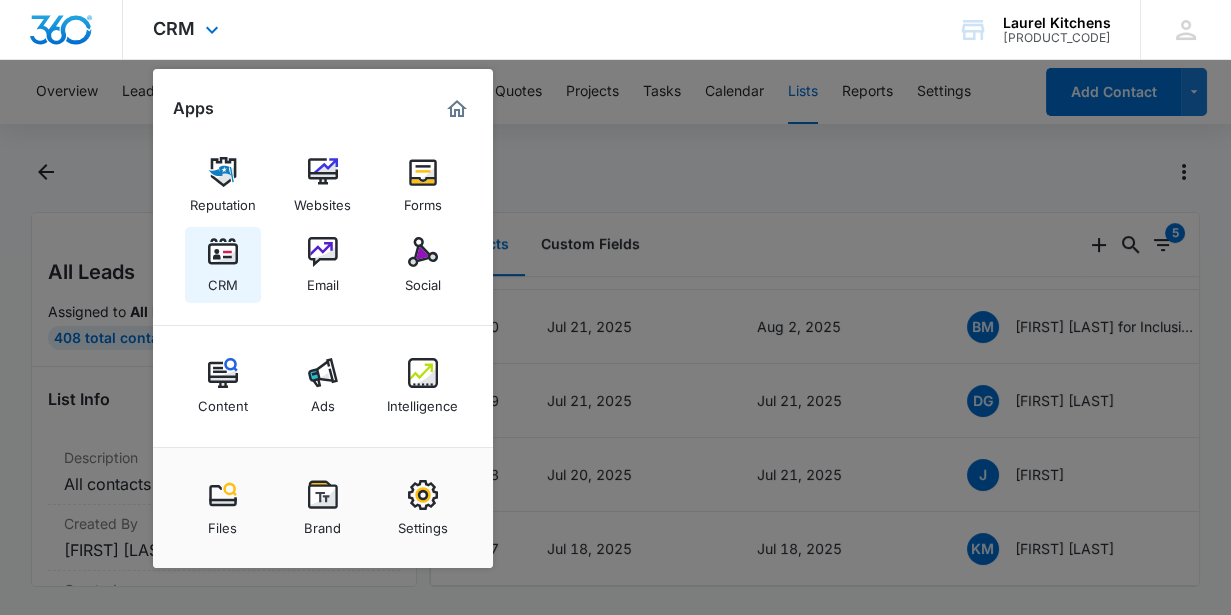 click on "CRM" at bounding box center (223, 280) 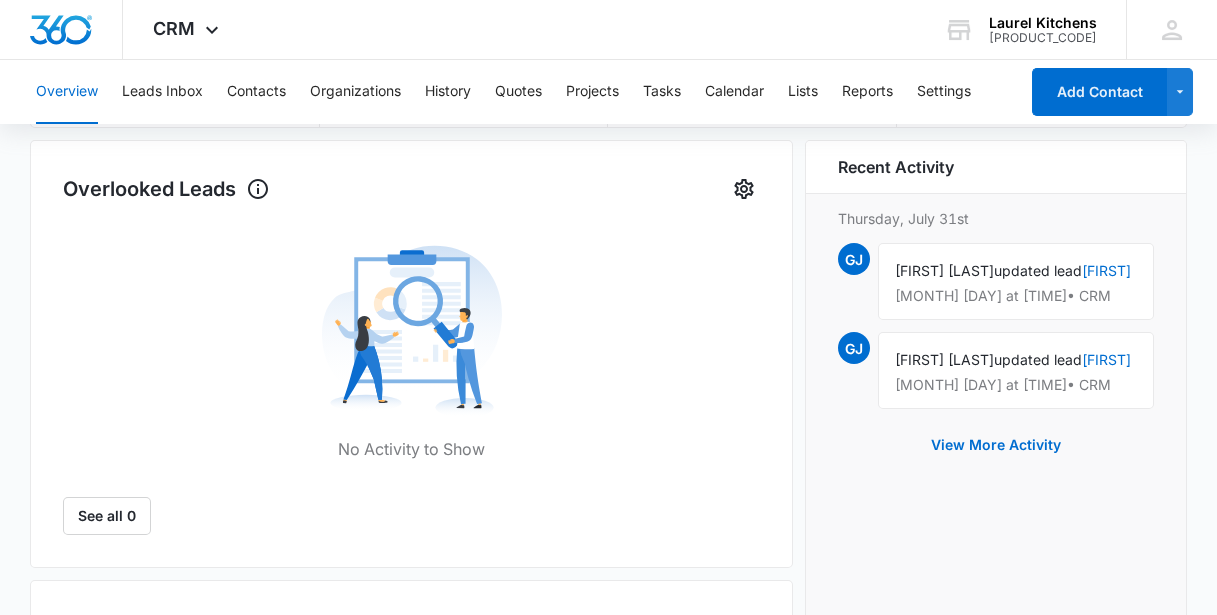 scroll, scrollTop: 272, scrollLeft: 0, axis: vertical 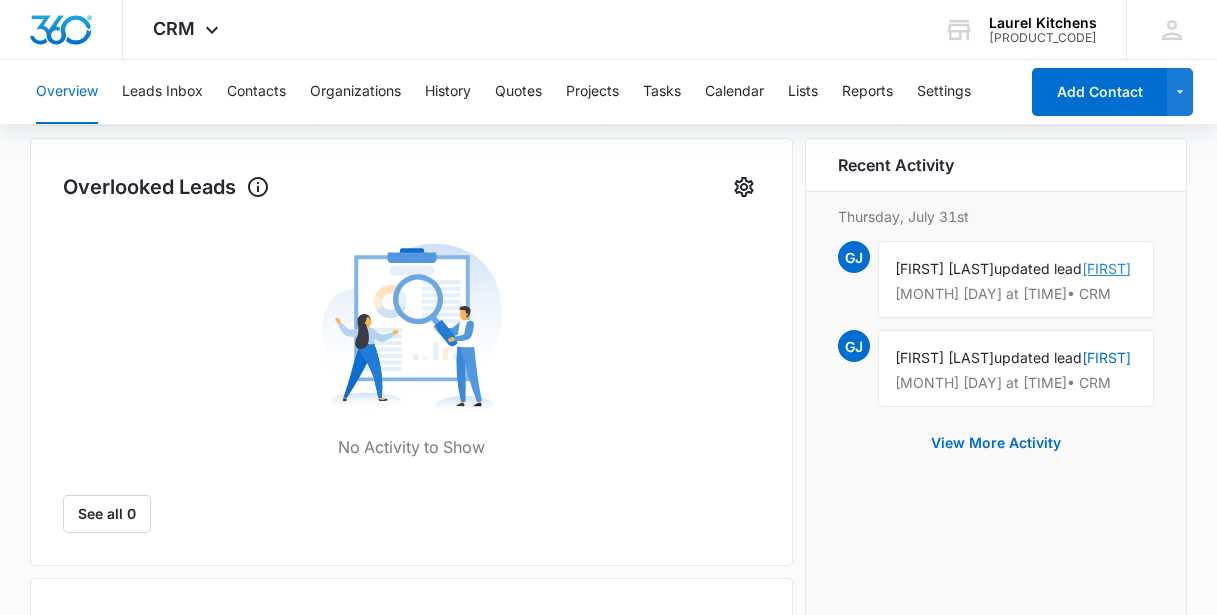 click on "[FIRST]" at bounding box center (1106, 268) 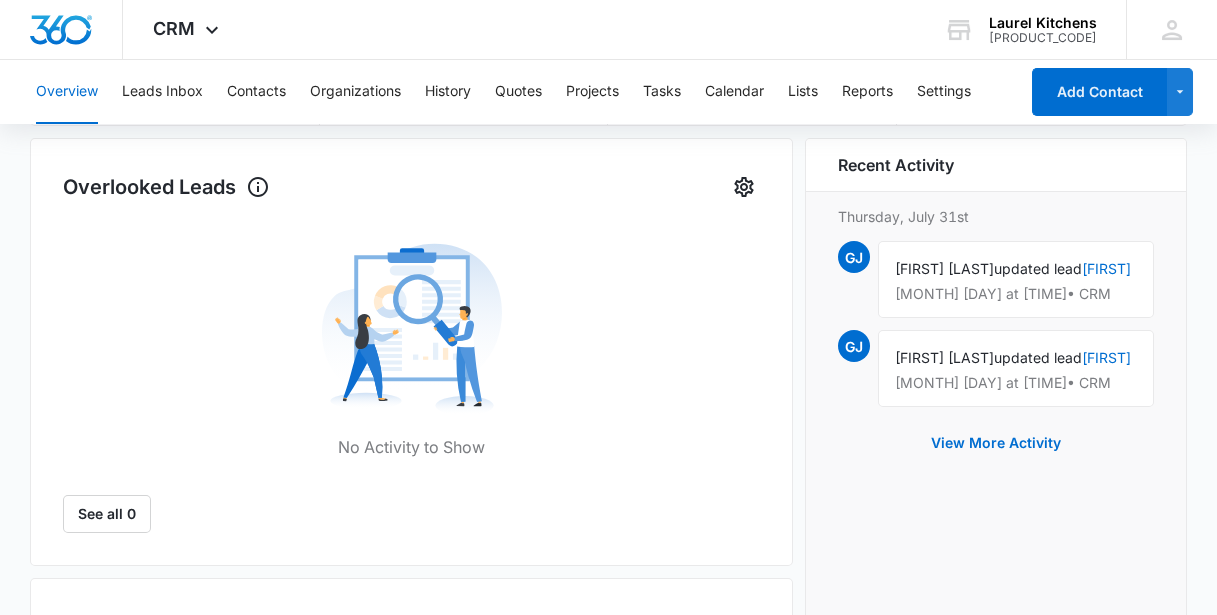 scroll, scrollTop: 0, scrollLeft: 0, axis: both 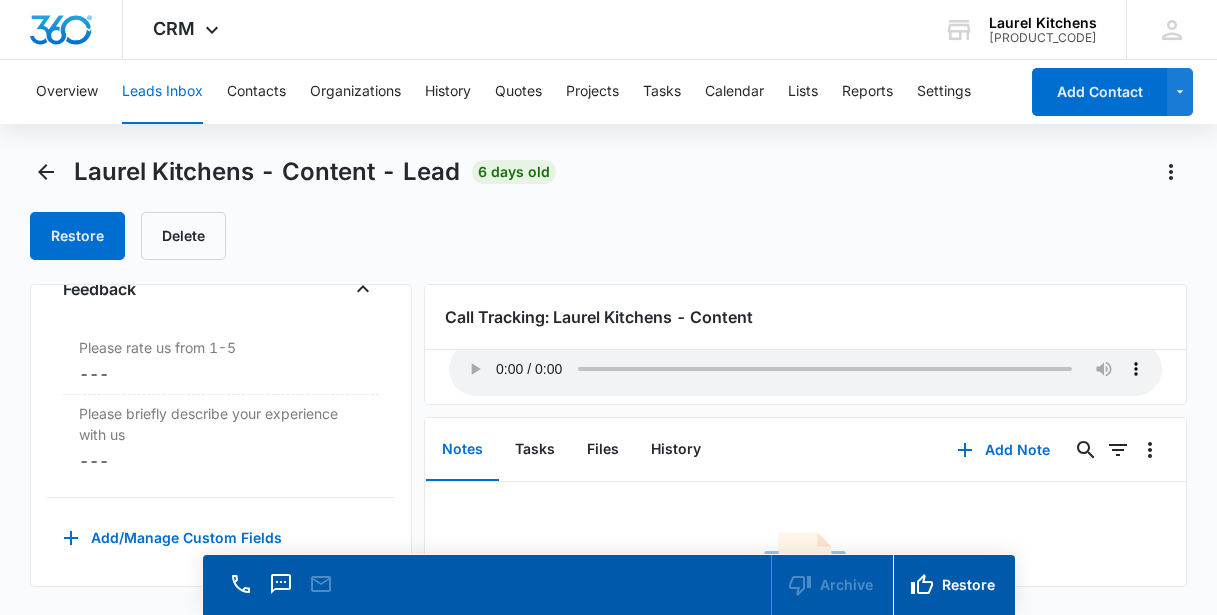 click on "No Results Try adjusting your search or filters to find what you’re looking for." at bounding box center (805, 625) 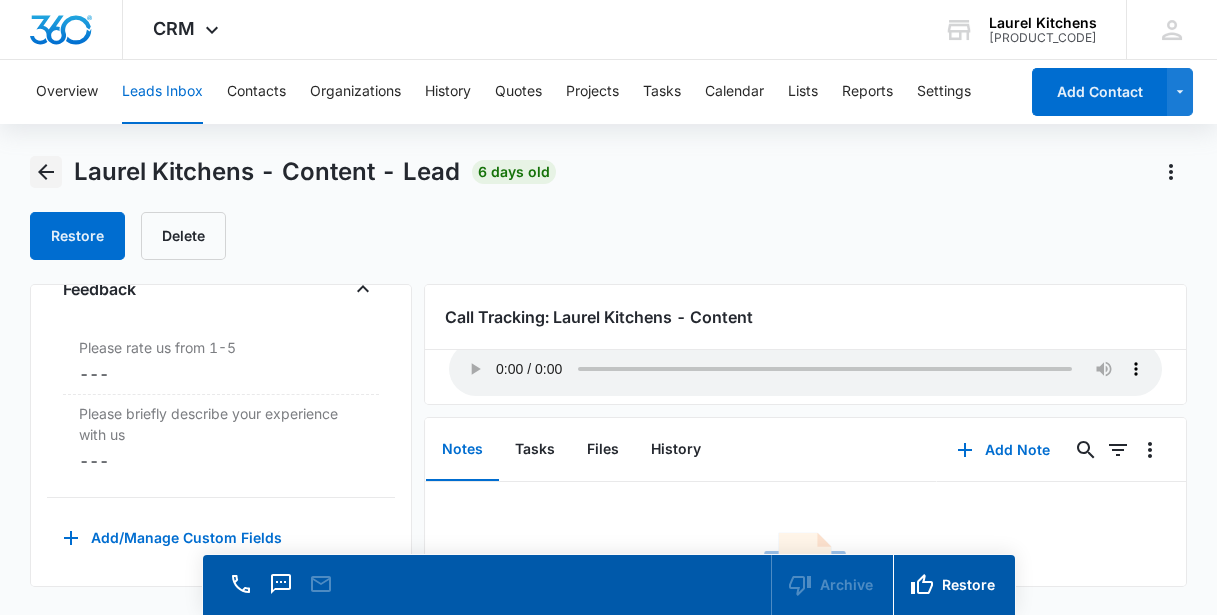click 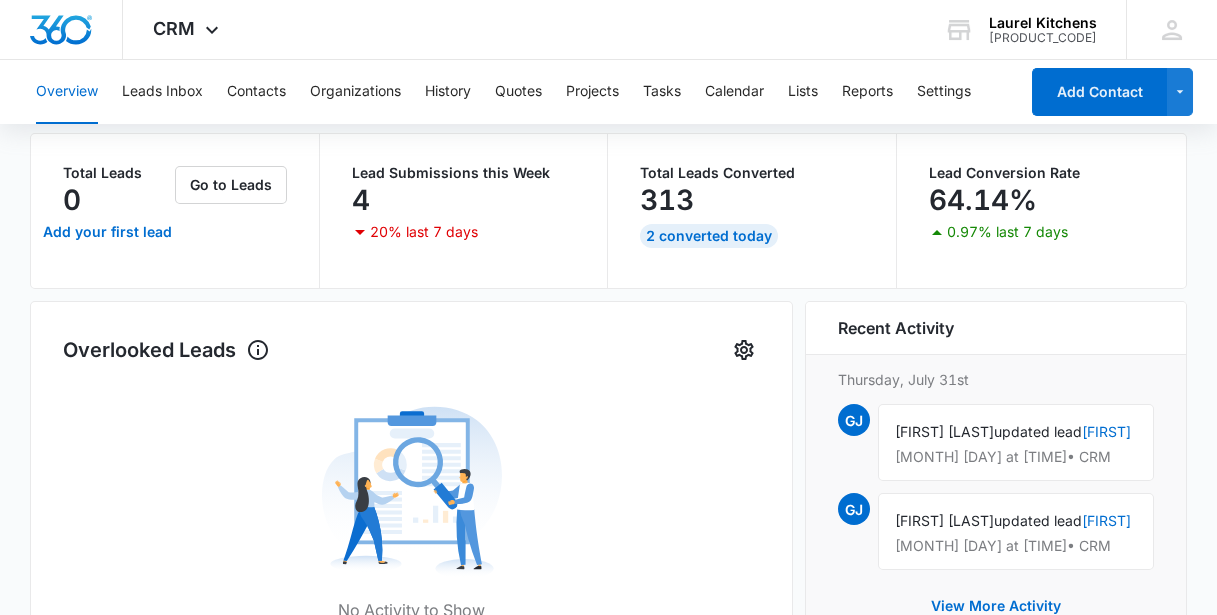 scroll, scrollTop: 0, scrollLeft: 0, axis: both 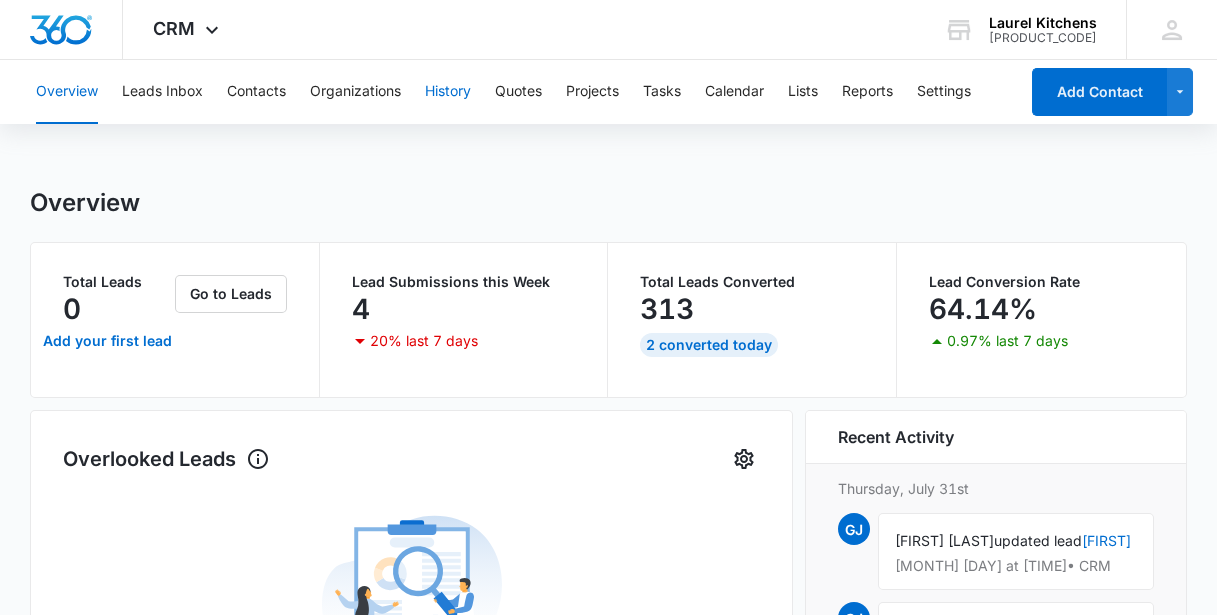 click on "History" at bounding box center (448, 92) 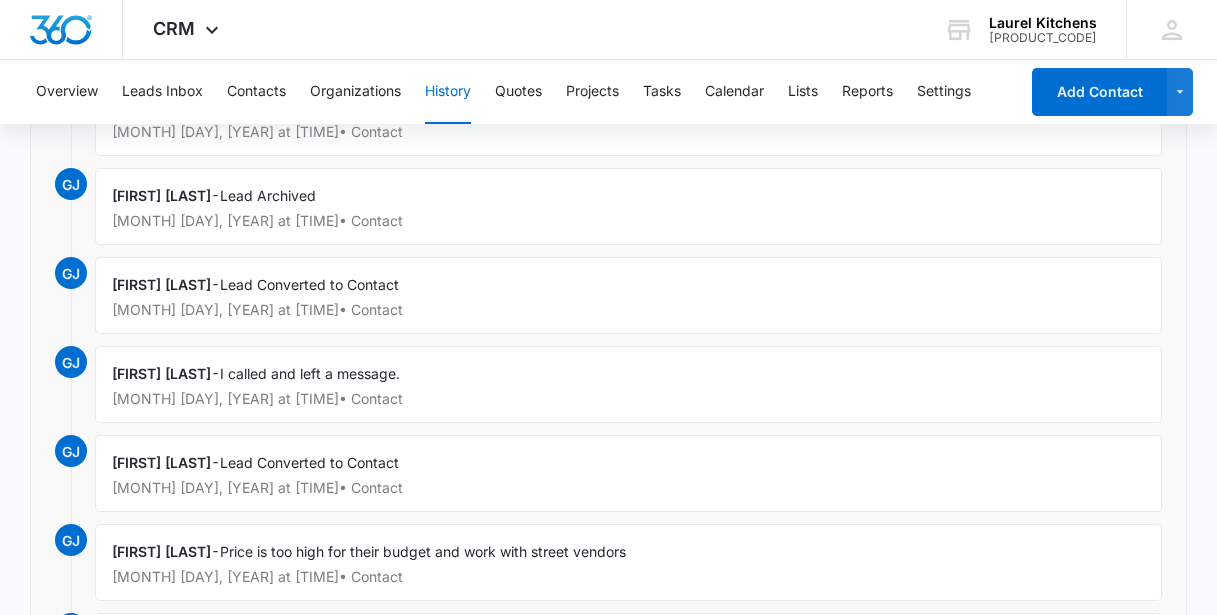 scroll, scrollTop: 454, scrollLeft: 0, axis: vertical 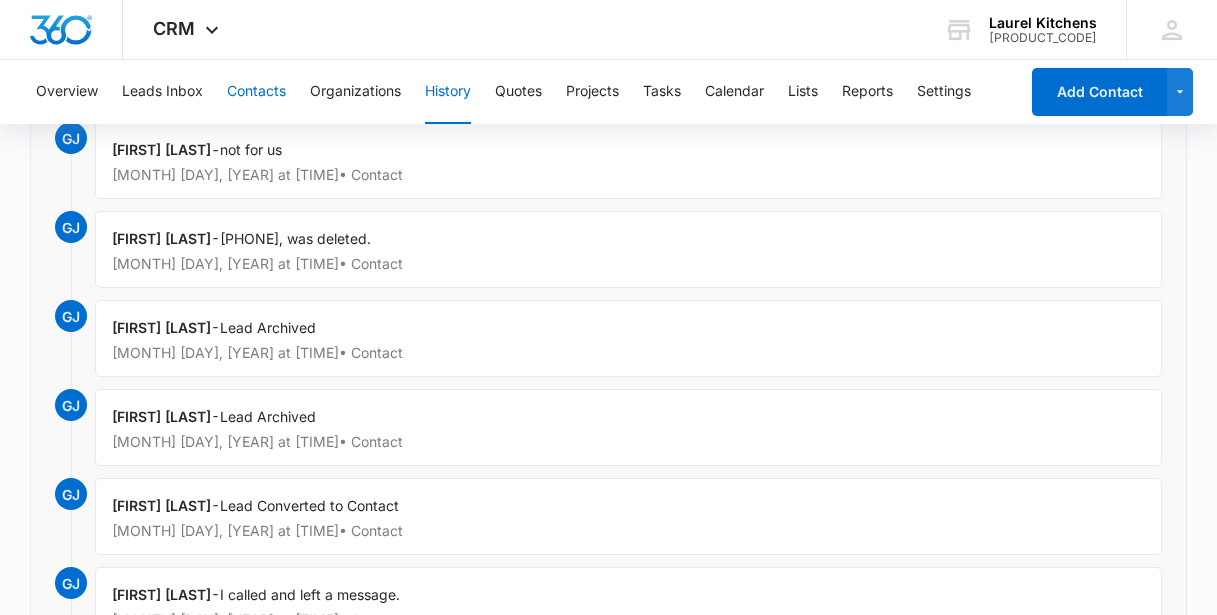 click on "Contacts" at bounding box center [256, 92] 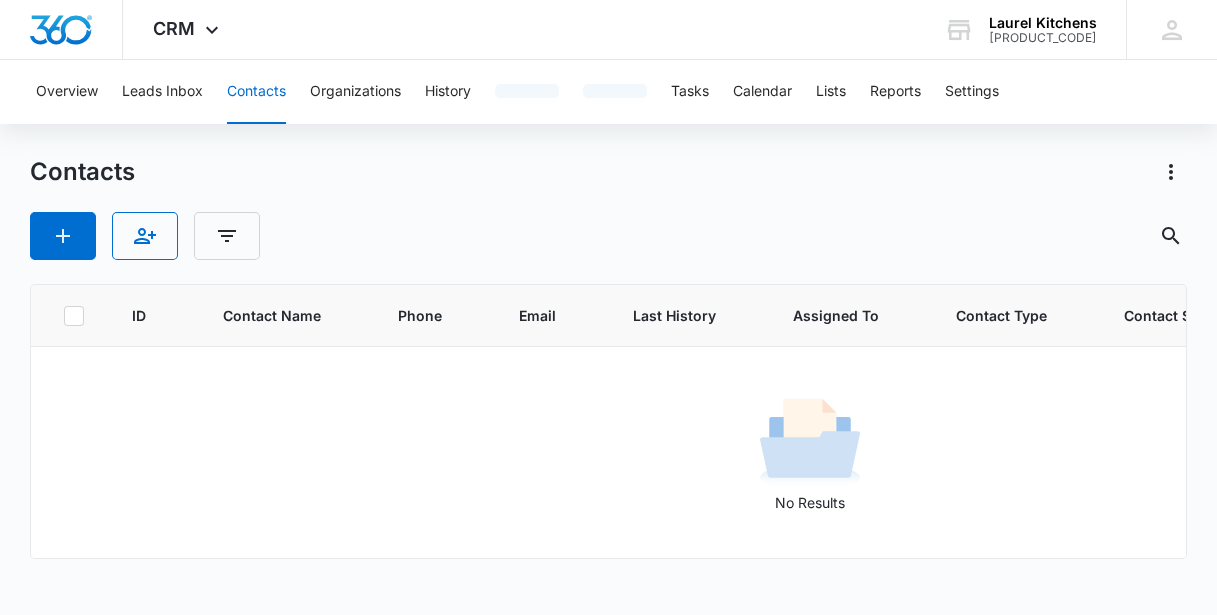 scroll, scrollTop: 0, scrollLeft: 0, axis: both 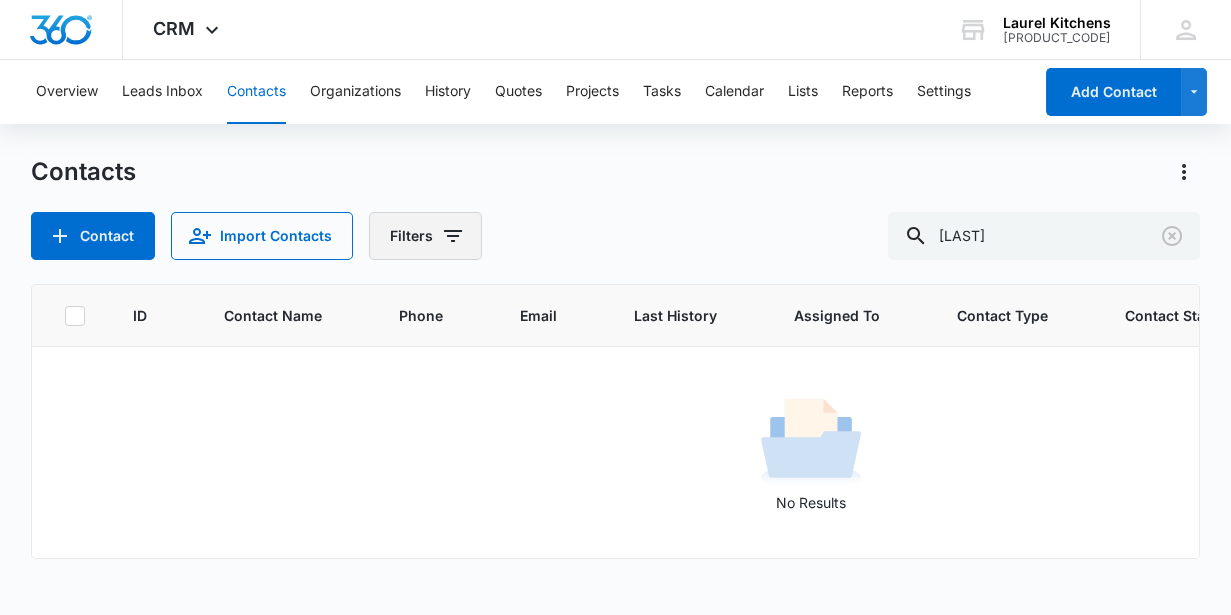 click on "Filters" at bounding box center [425, 236] 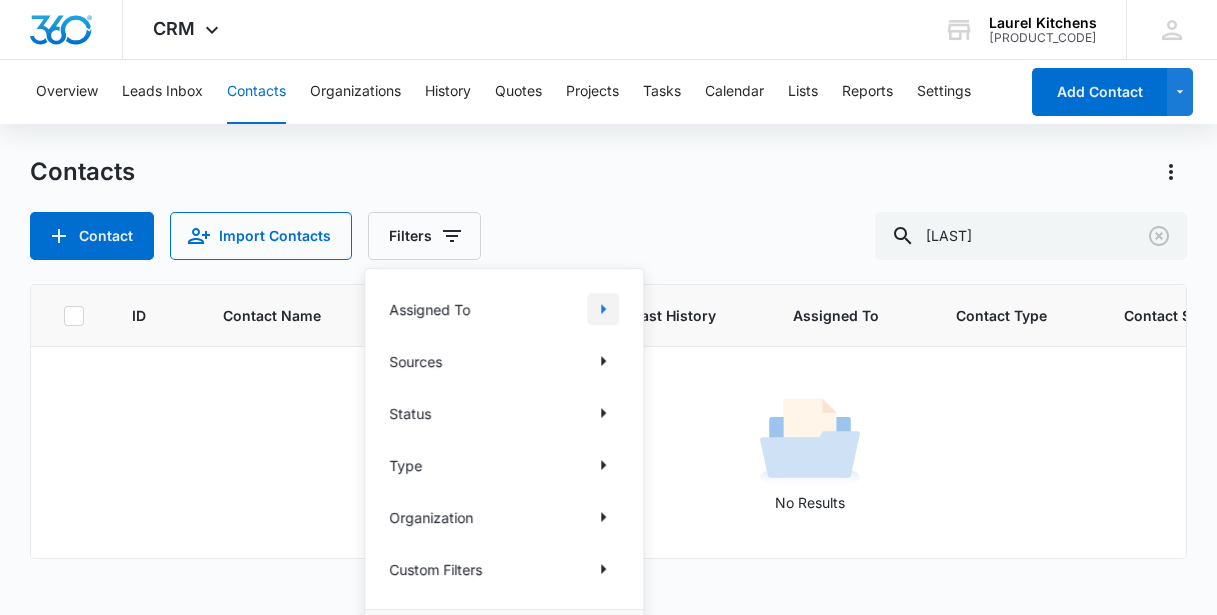 click 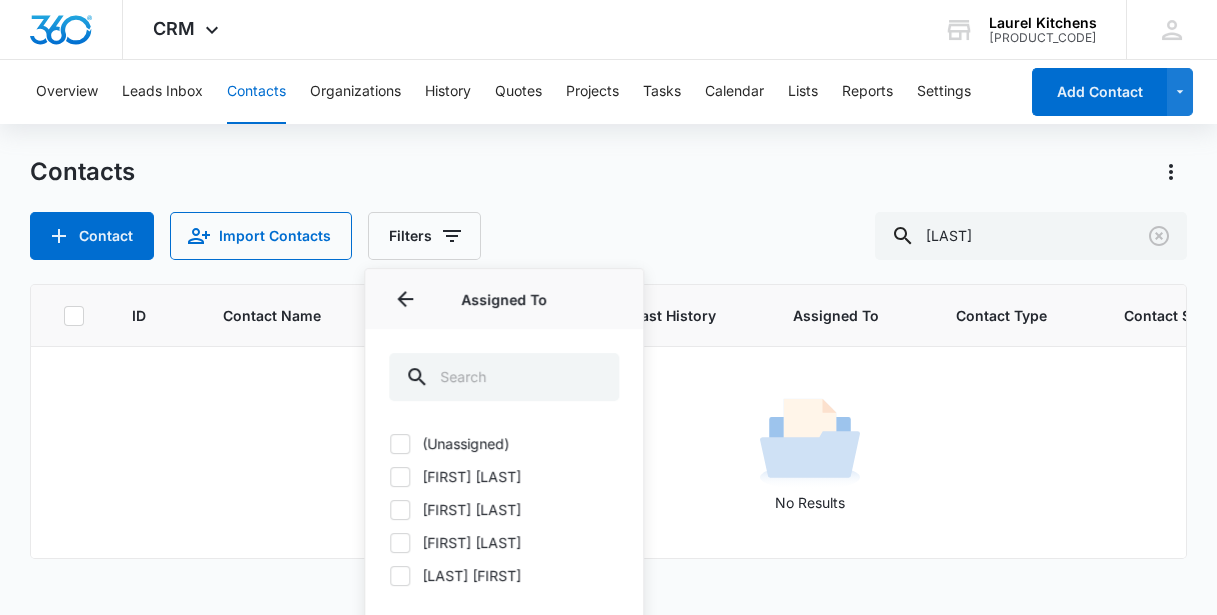 click on "[FIRST] [LAST]" at bounding box center [504, 542] 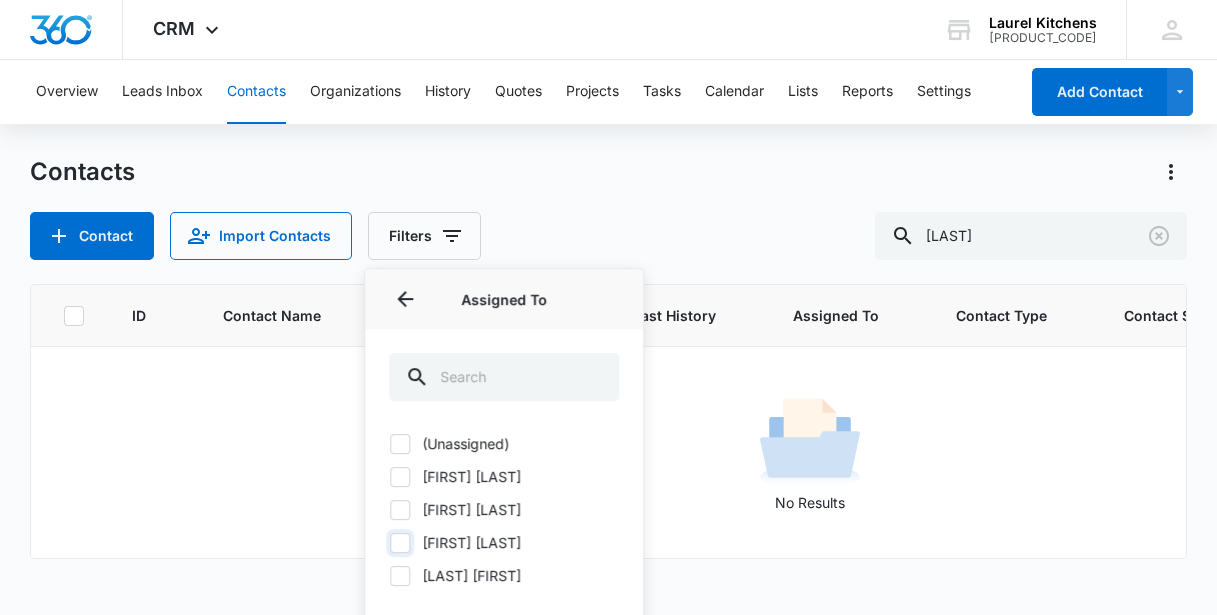 click on "[FIRST] [LAST]" at bounding box center (389, 542) 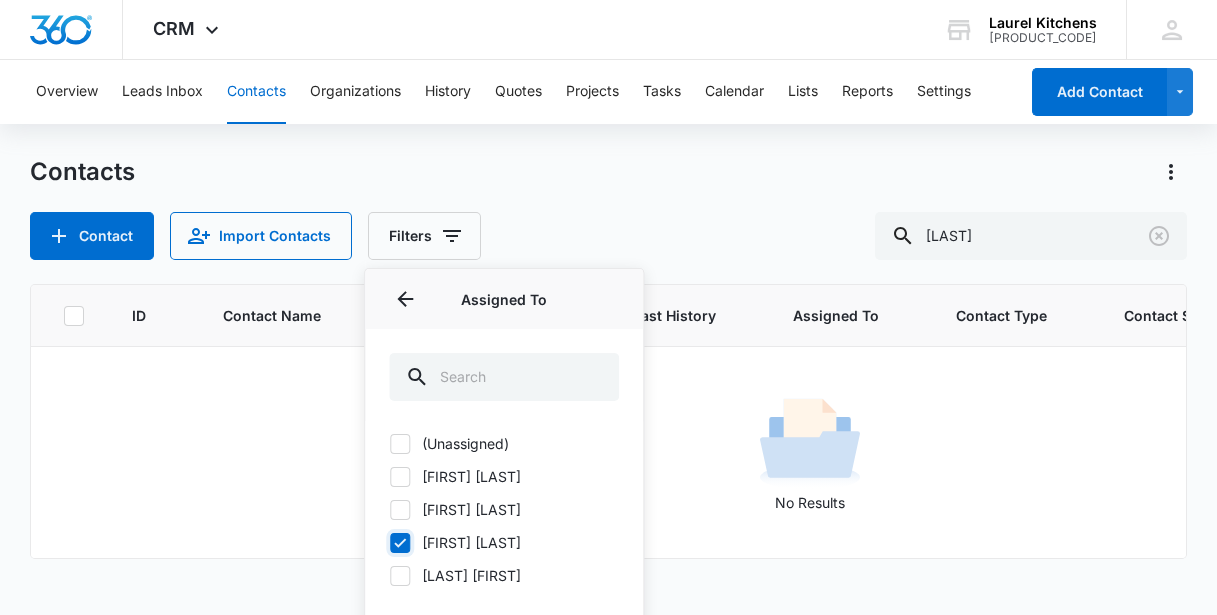 checkbox on "true" 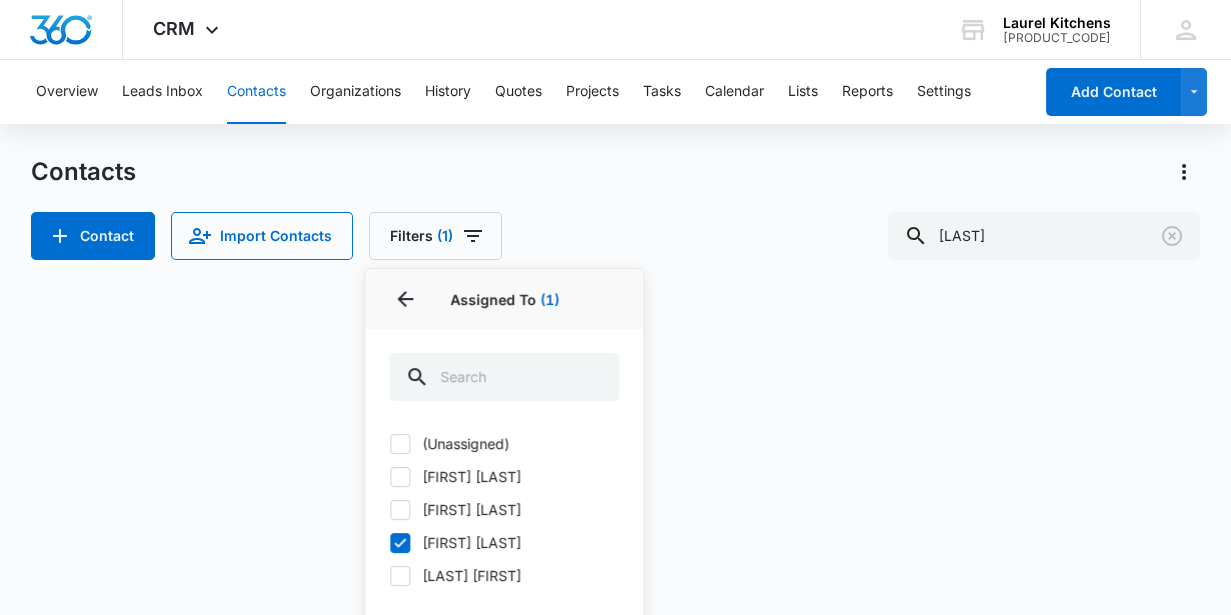 click on "Loading" at bounding box center [615, 434] 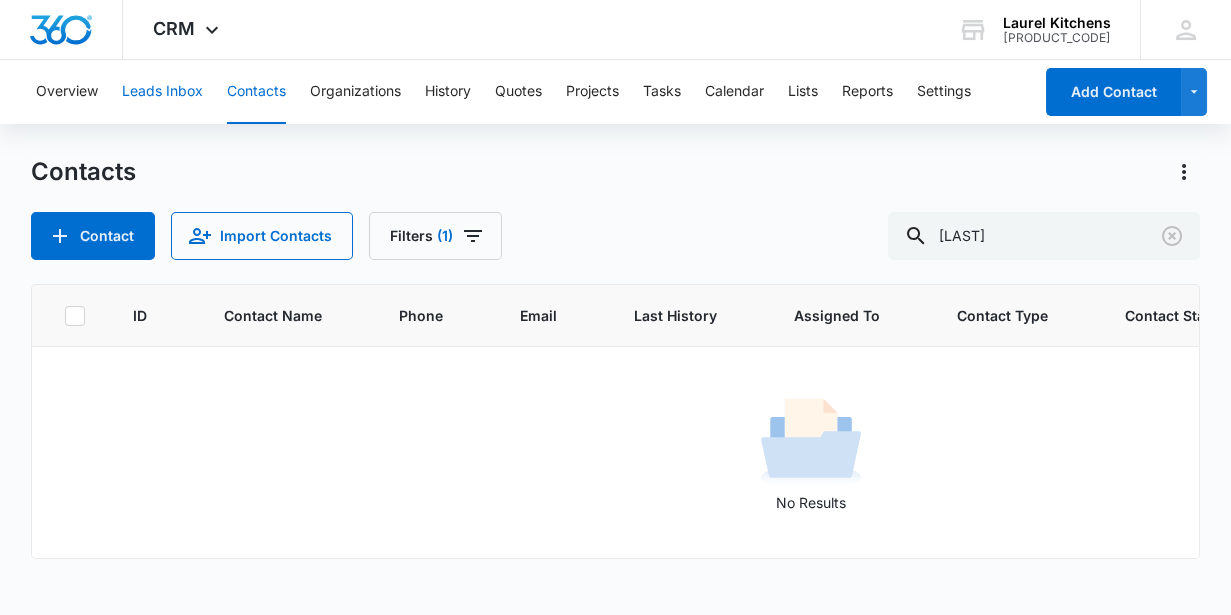 click on "Leads Inbox" at bounding box center [162, 92] 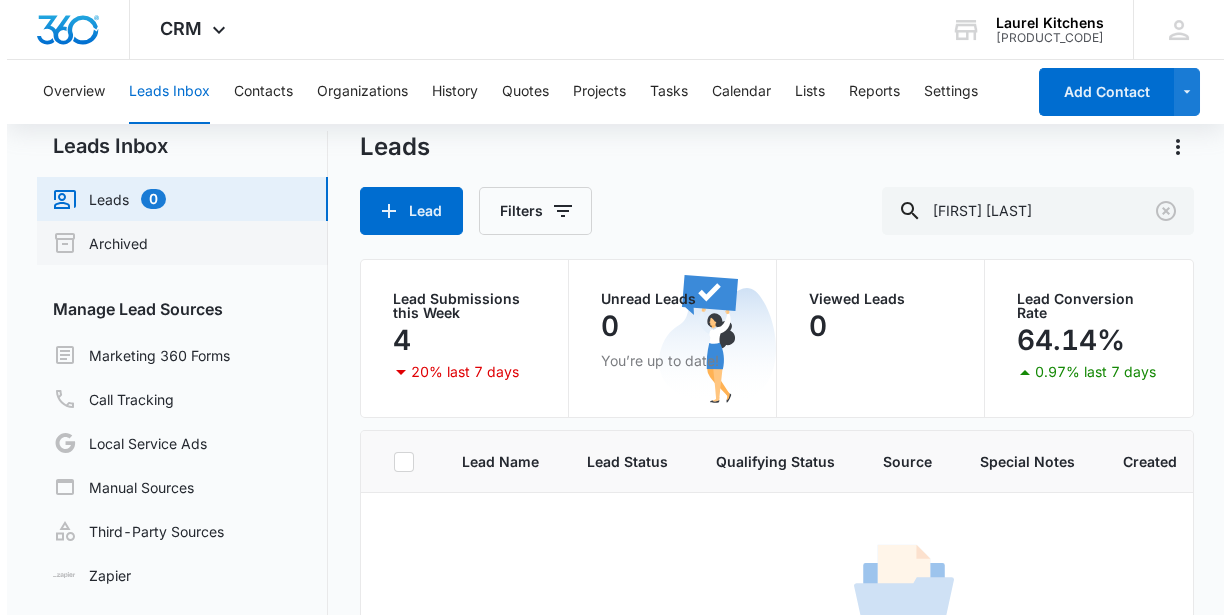 scroll, scrollTop: 0, scrollLeft: 0, axis: both 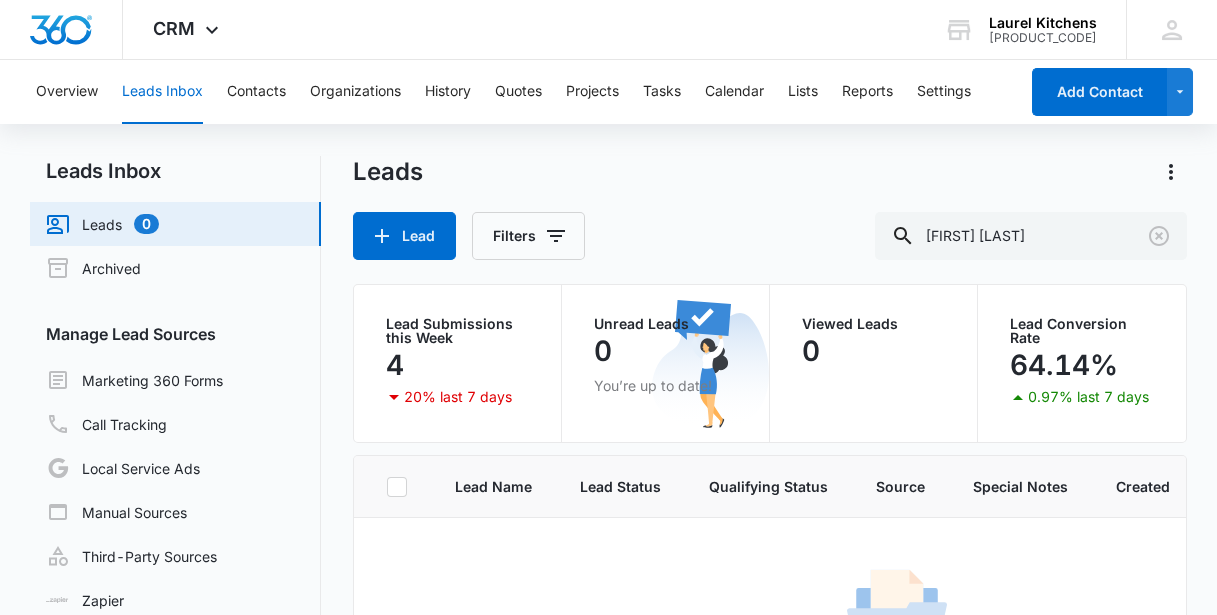 click on "Leads Inbox" at bounding box center [162, 92] 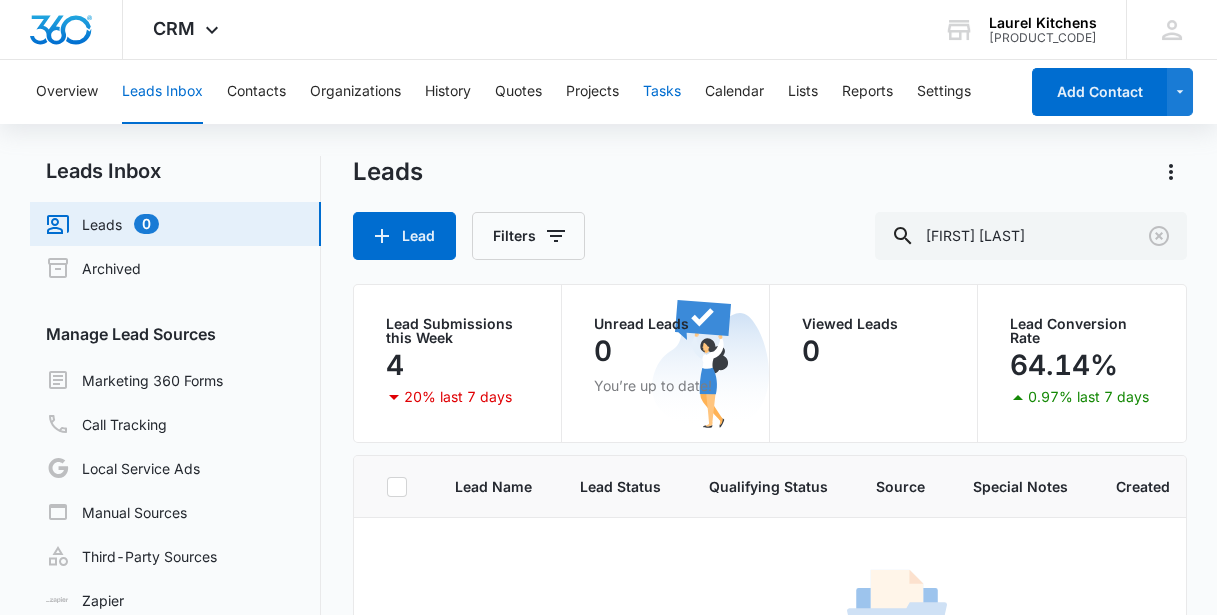 drag, startPoint x: -134, startPoint y: 165, endPoint x: 659, endPoint y: 91, distance: 796.44525 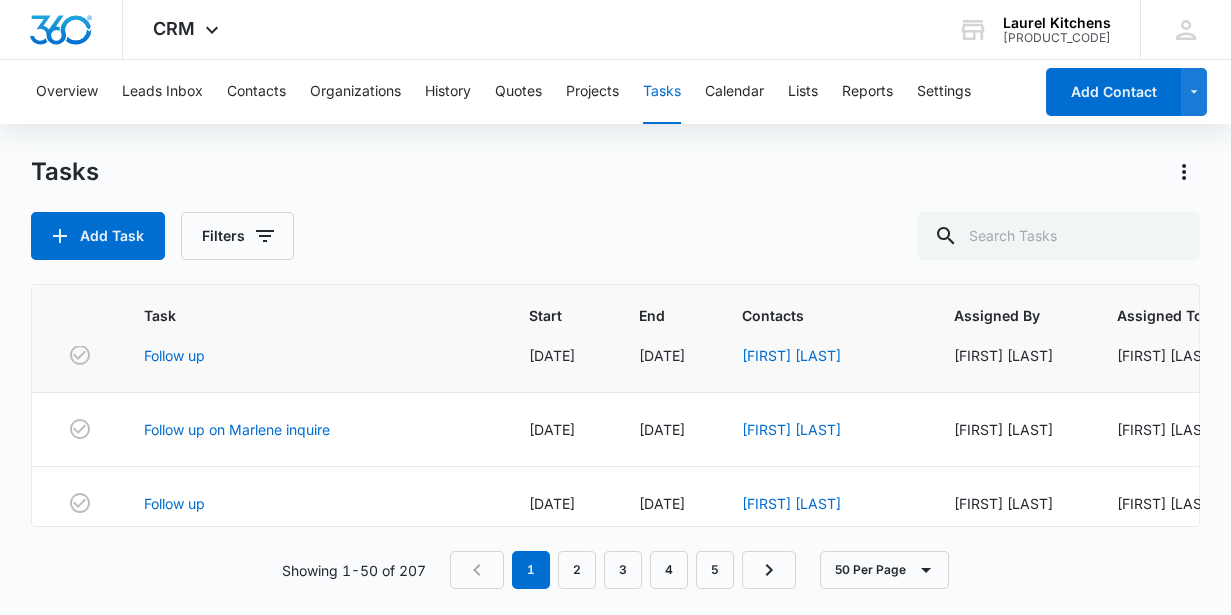 scroll, scrollTop: 454, scrollLeft: 0, axis: vertical 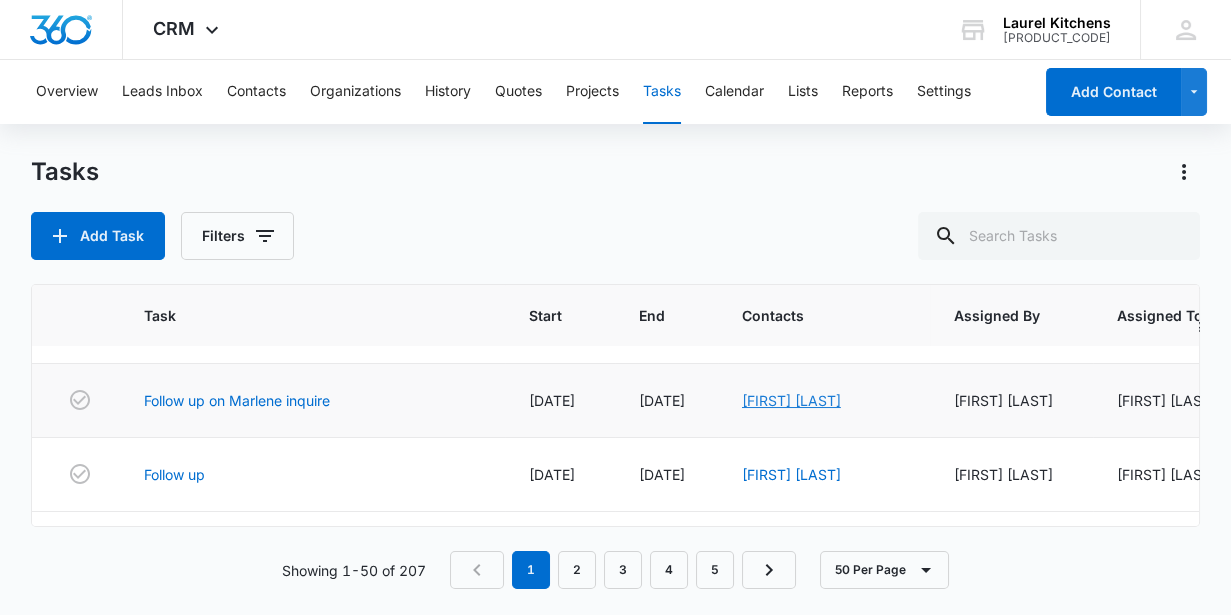 click on "[FIRST] [LAST]" at bounding box center (791, 400) 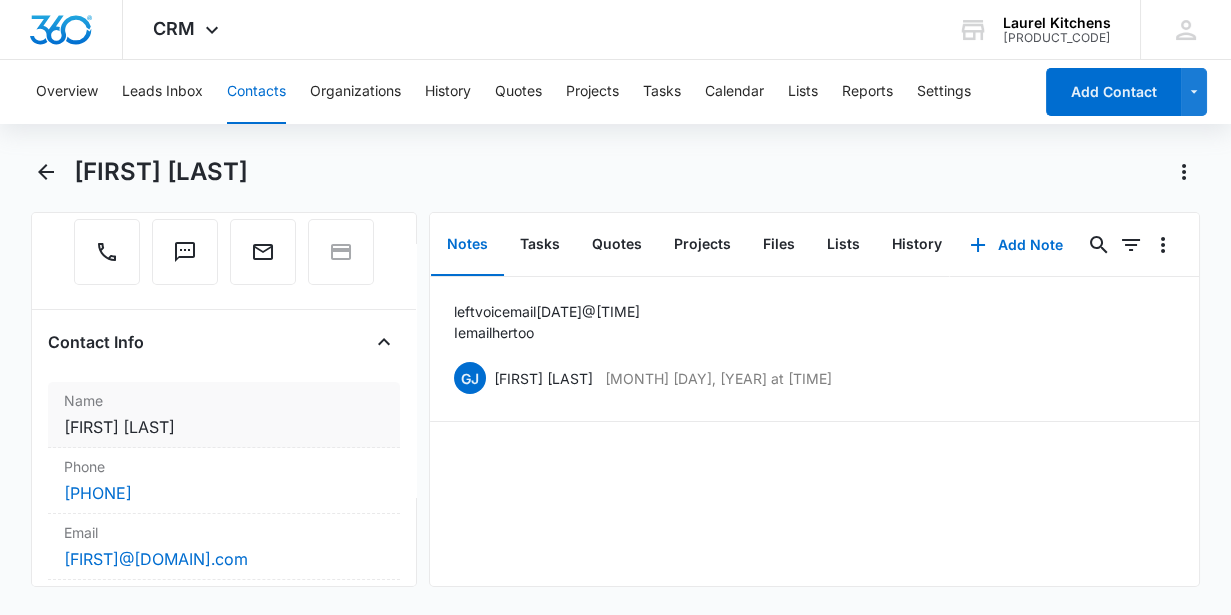 scroll, scrollTop: 181, scrollLeft: 0, axis: vertical 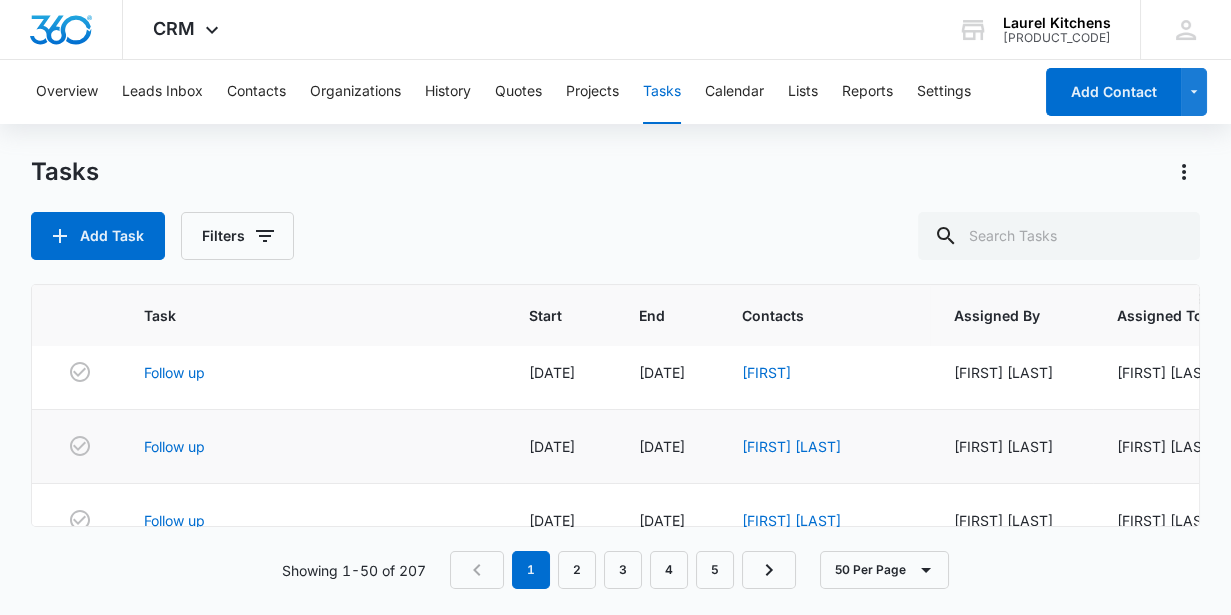drag, startPoint x: 742, startPoint y: 431, endPoint x: 703, endPoint y: 428, distance: 39.115215 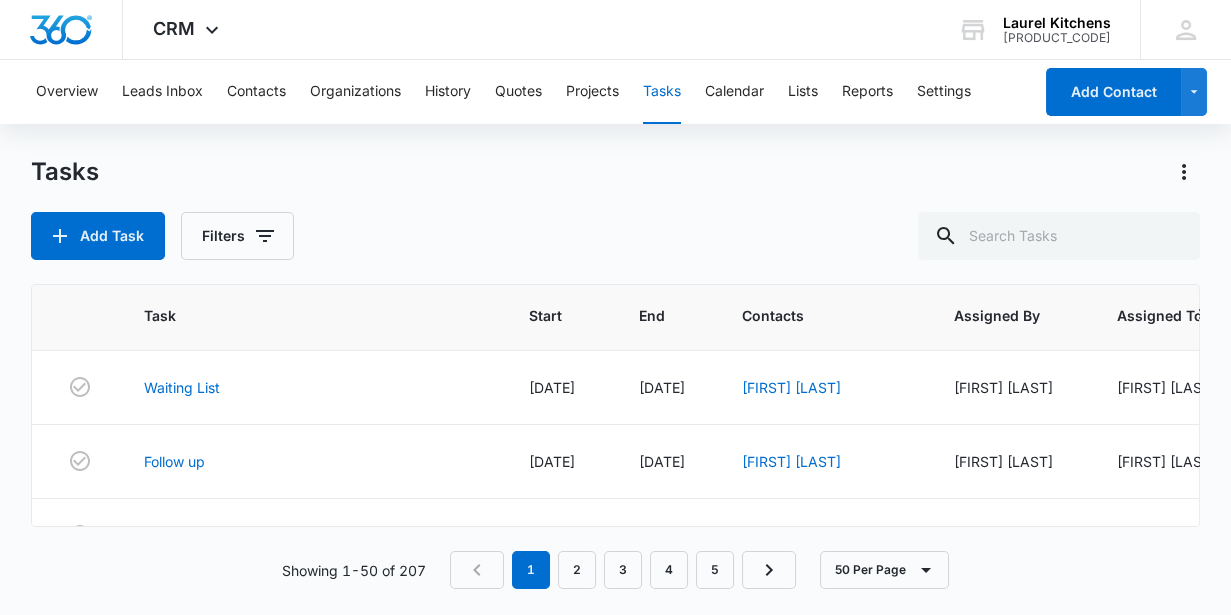 scroll, scrollTop: 2545, scrollLeft: 0, axis: vertical 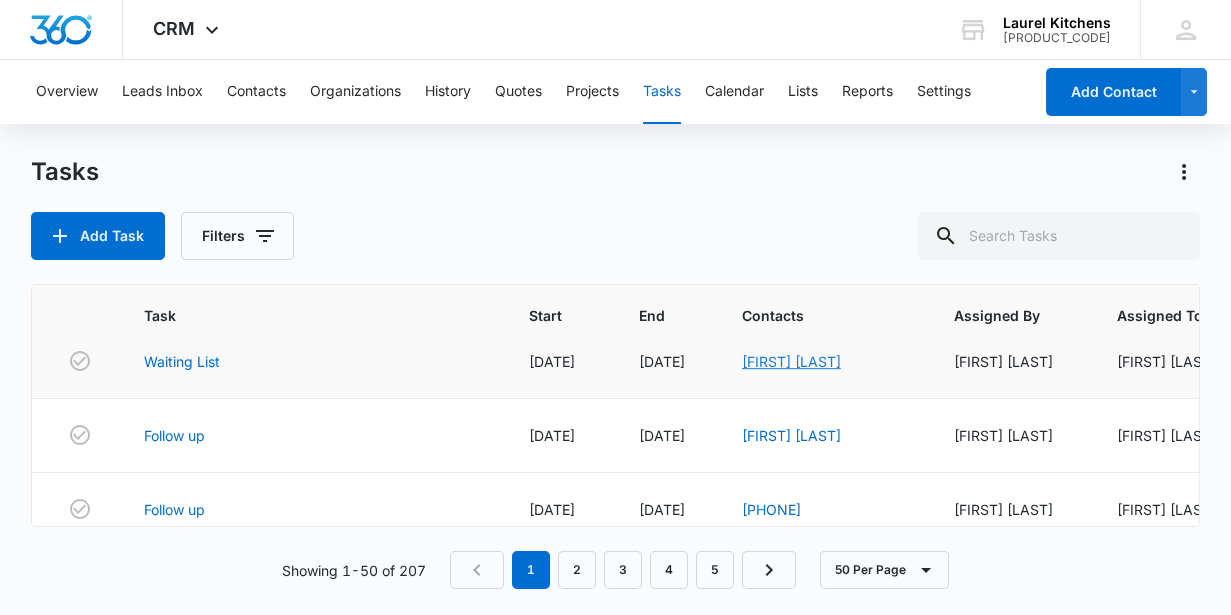 click on "[FIRST] [LAST]" at bounding box center [791, 361] 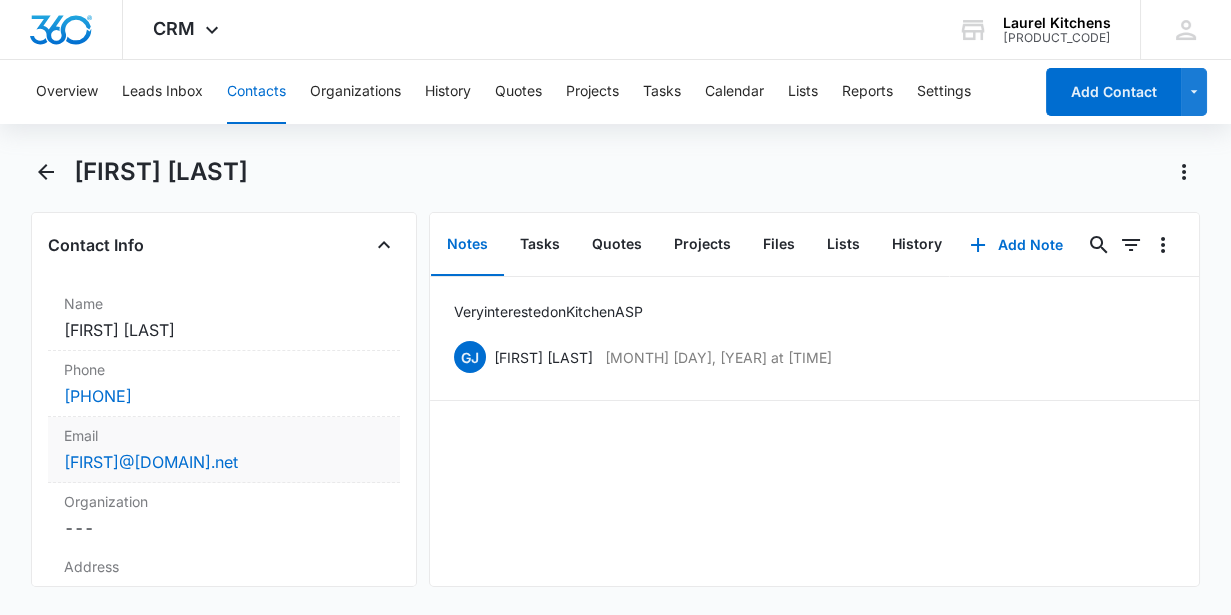 scroll, scrollTop: 363, scrollLeft: 0, axis: vertical 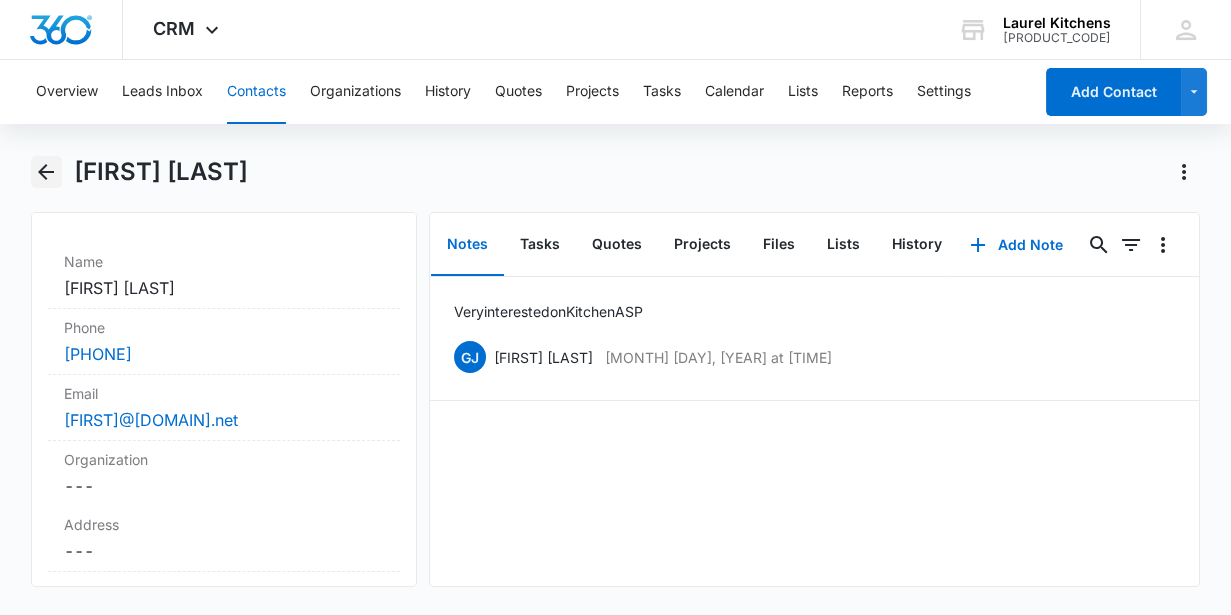 click 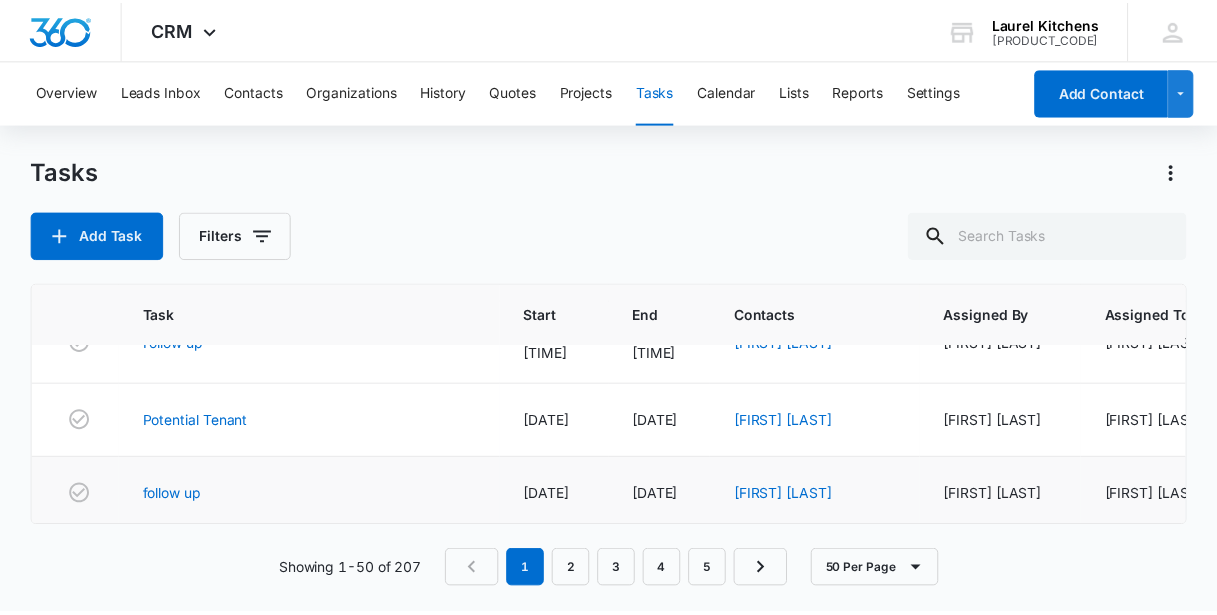 scroll, scrollTop: 181, scrollLeft: 0, axis: vertical 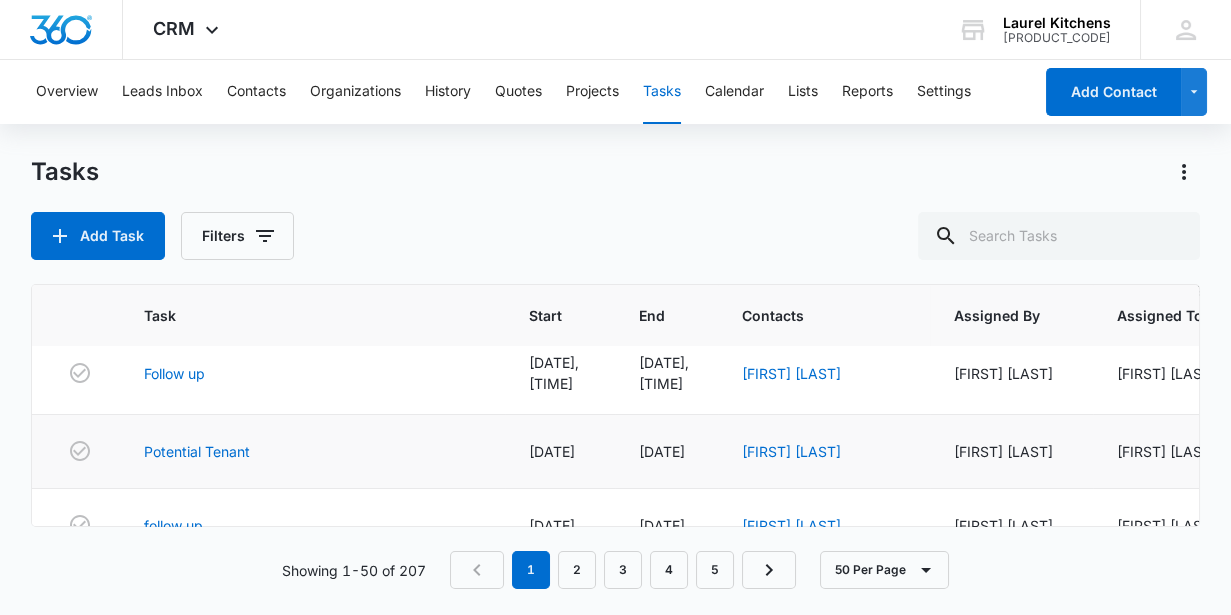 click on "Potential Tenant" at bounding box center [312, 452] 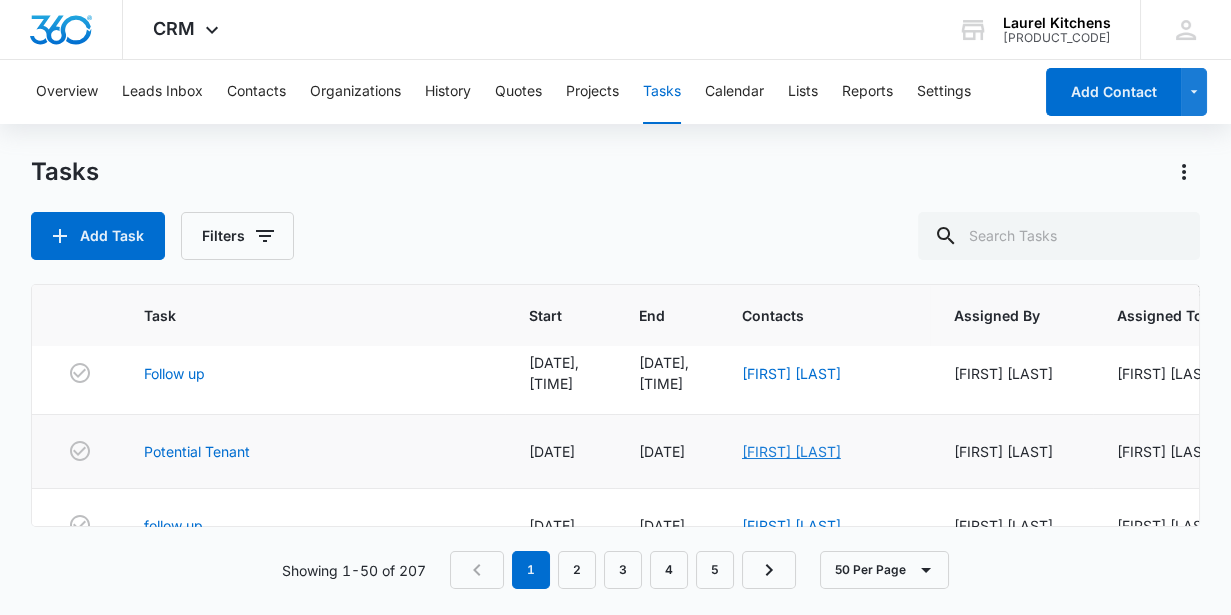 click on "[FIRST] [LAST]" at bounding box center (791, 451) 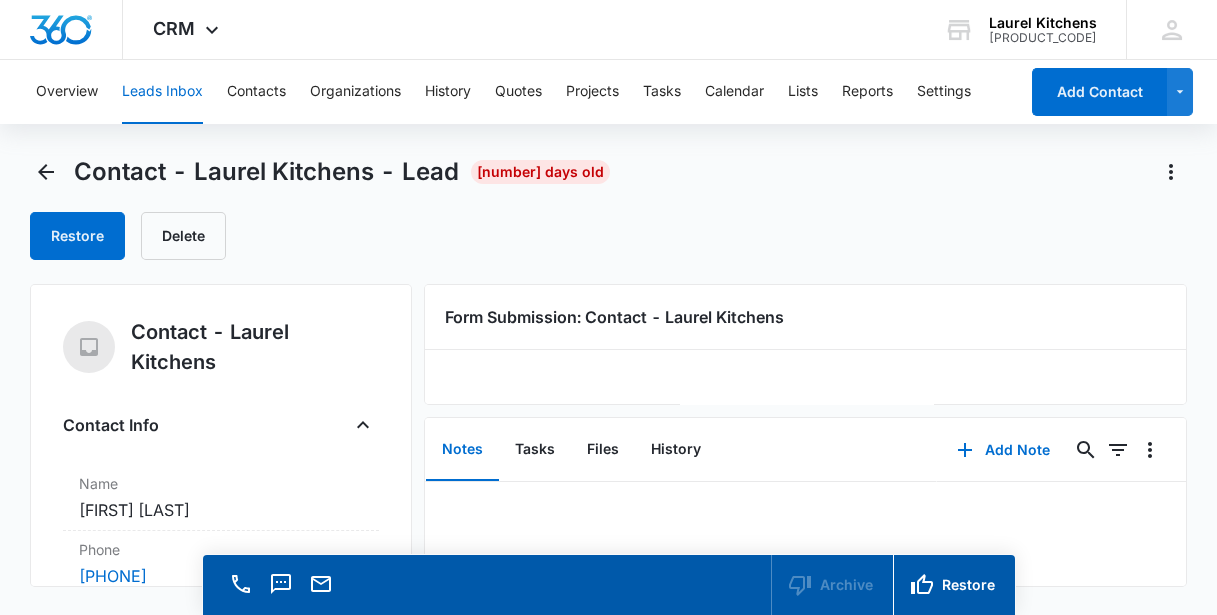 scroll, scrollTop: 272, scrollLeft: 0, axis: vertical 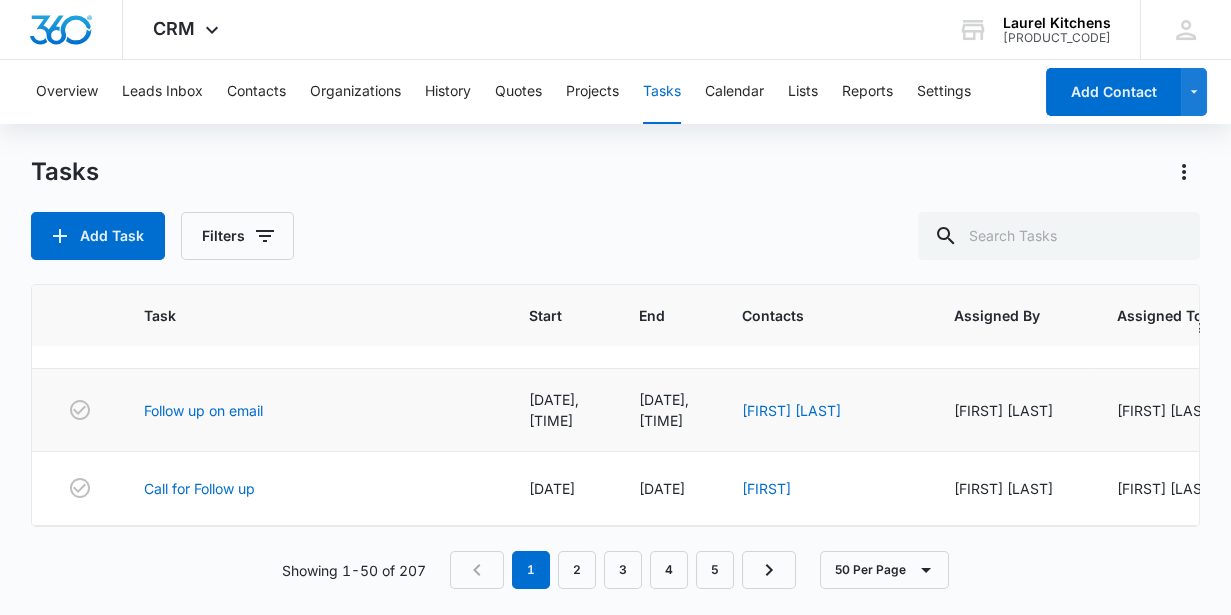 click on "[FIRST] [LAST]" at bounding box center [824, 410] 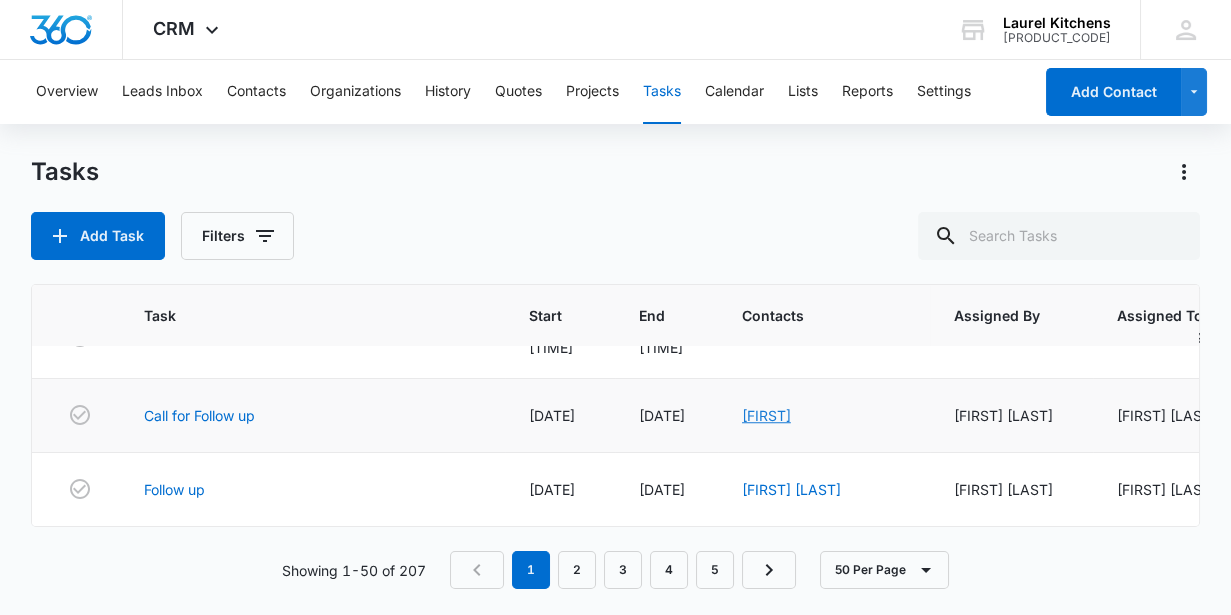 click on "[FIRST]" at bounding box center (766, 415) 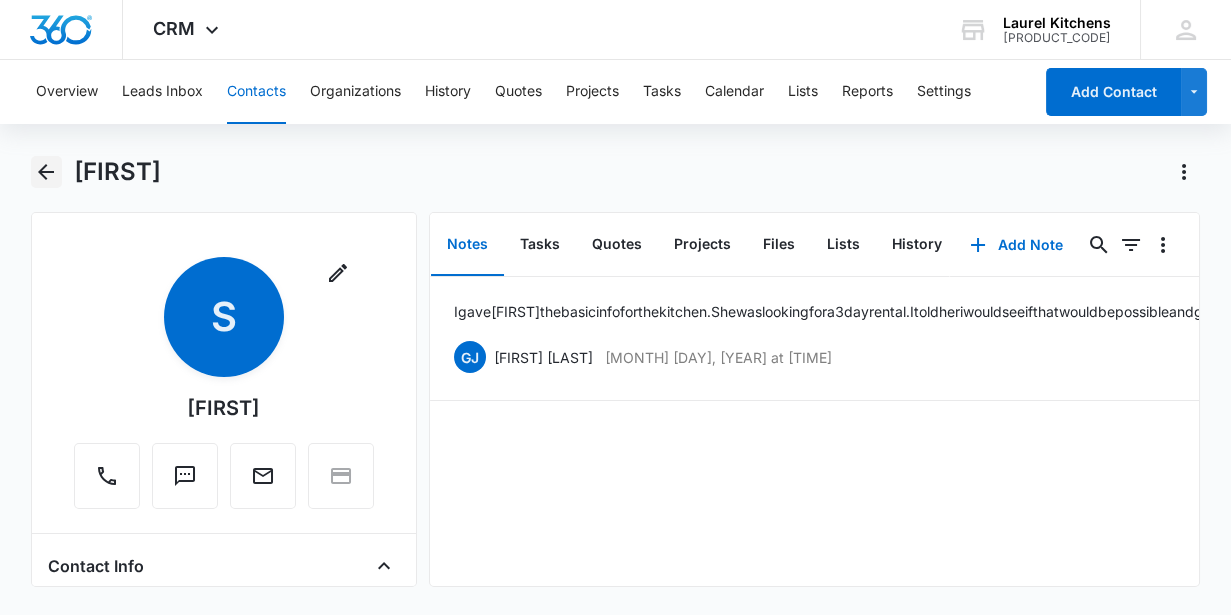 click 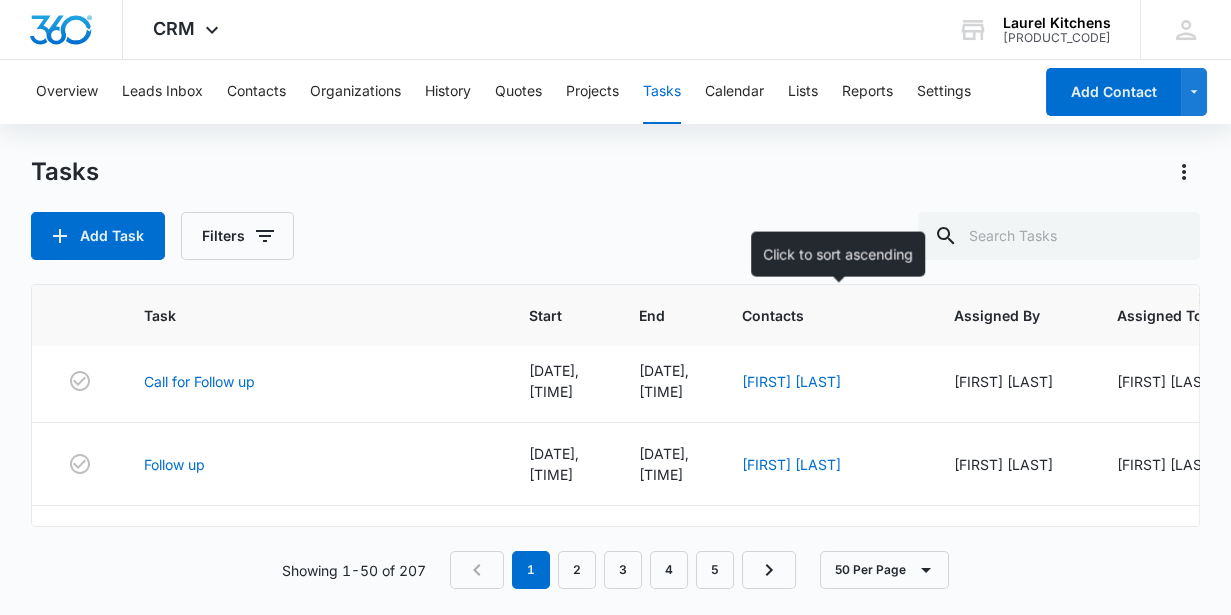 scroll, scrollTop: 0, scrollLeft: 0, axis: both 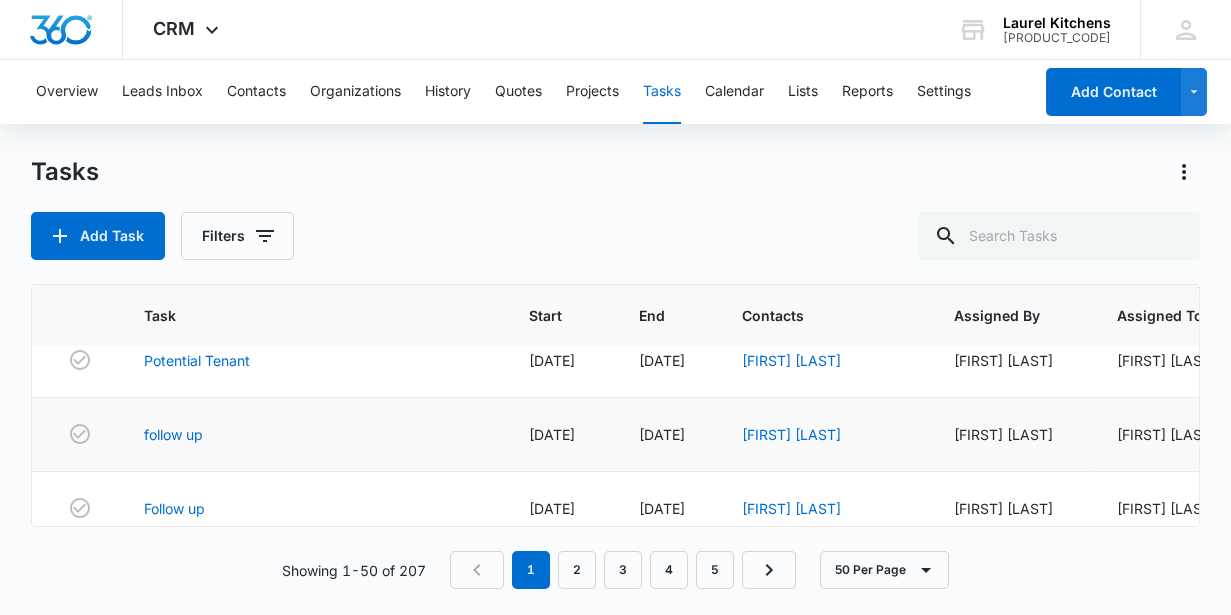 click on "[FIRST] [LAST]" at bounding box center [824, 435] 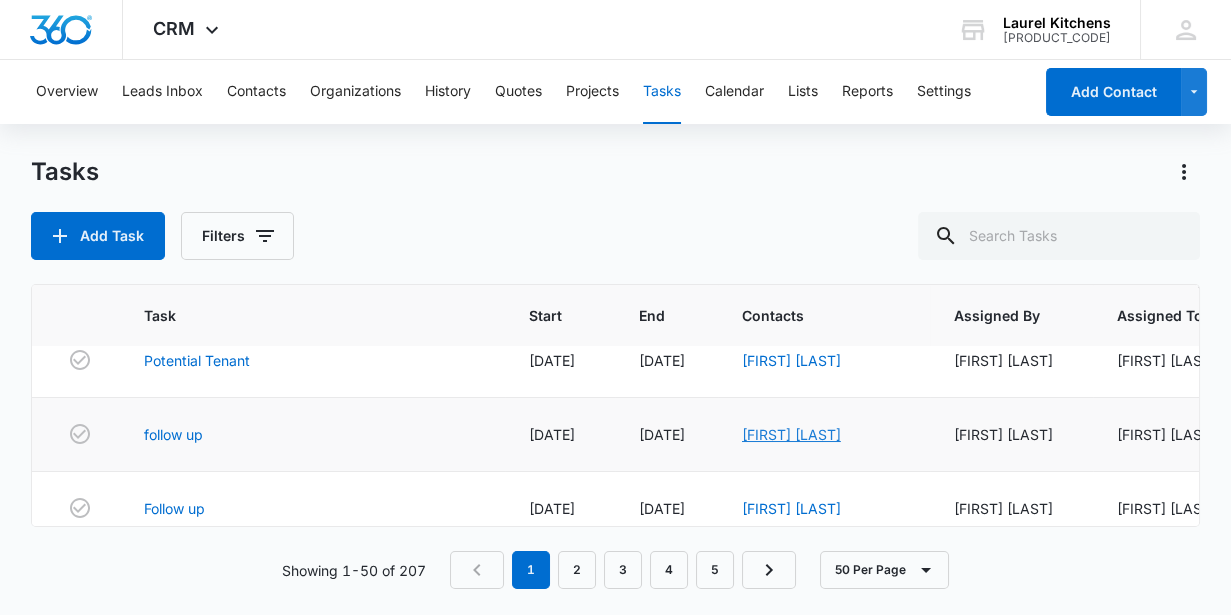 click on "[FIRST] [LAST]" at bounding box center (791, 434) 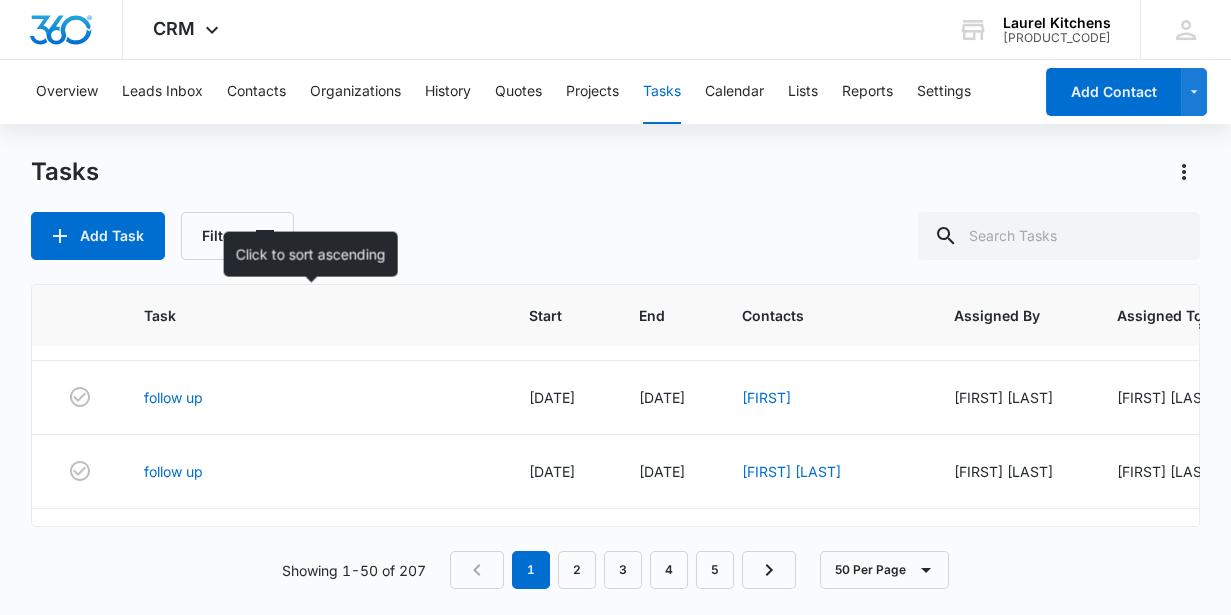 scroll, scrollTop: 727, scrollLeft: 0, axis: vertical 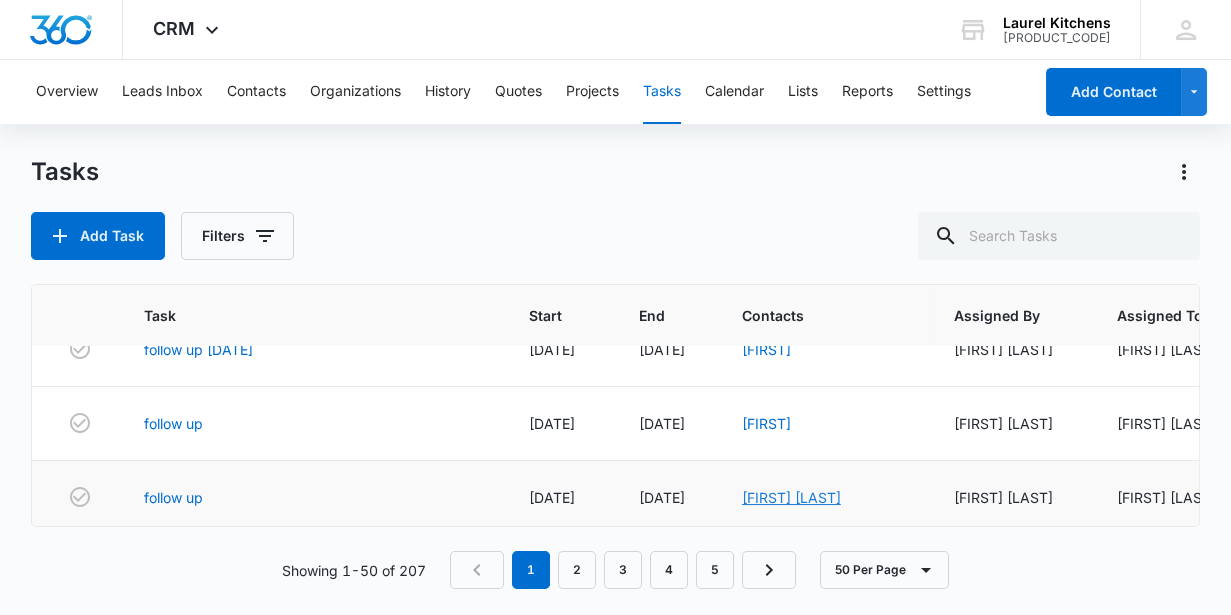 click on "[FIRST] [LAST]" at bounding box center [791, 497] 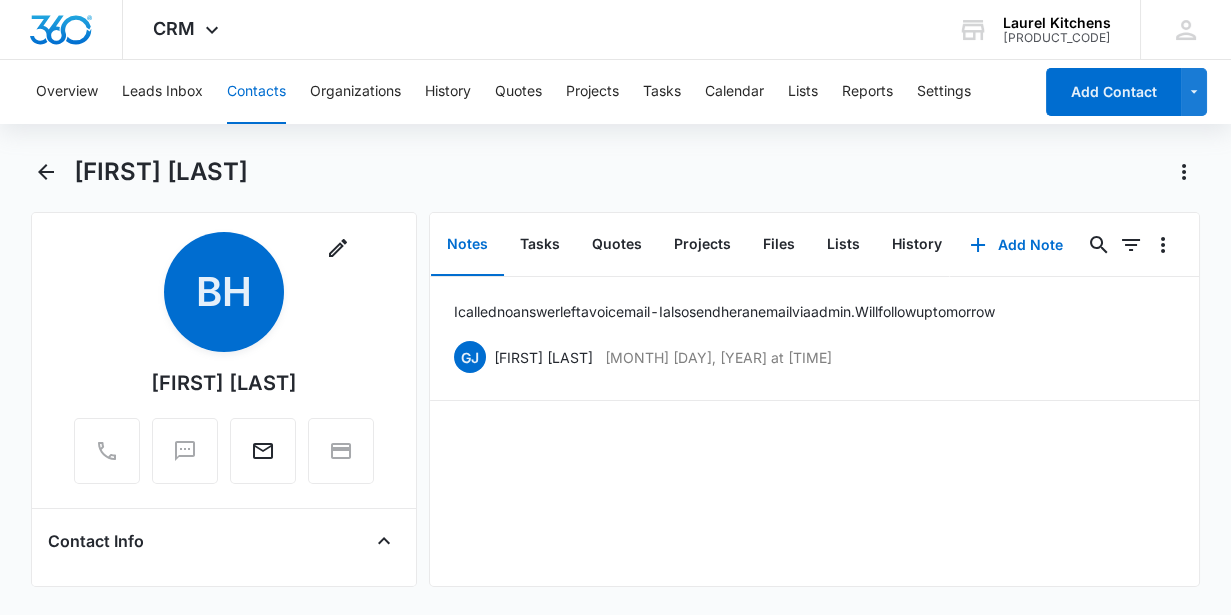 scroll, scrollTop: 0, scrollLeft: 0, axis: both 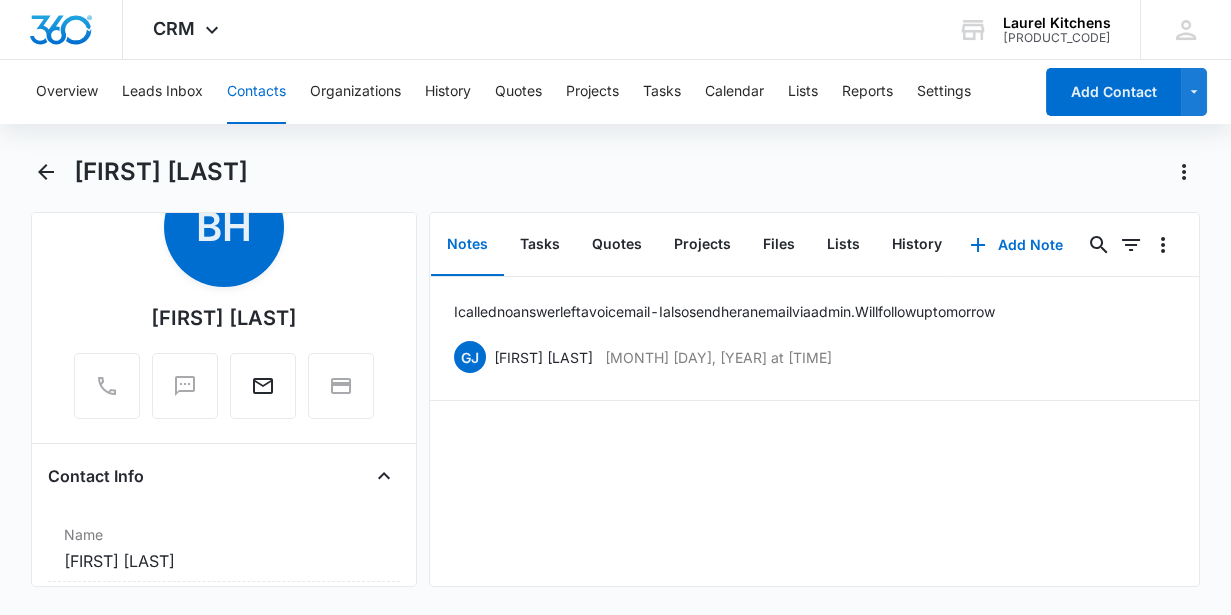 drag, startPoint x: 234, startPoint y: 261, endPoint x: -468, endPoint y: 290, distance: 702.59875 